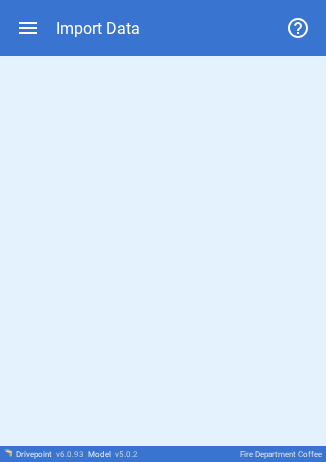 scroll, scrollTop: 0, scrollLeft: 0, axis: both 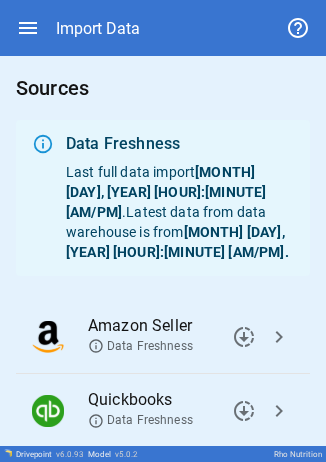 click on "chevron_right" at bounding box center (244, 337) 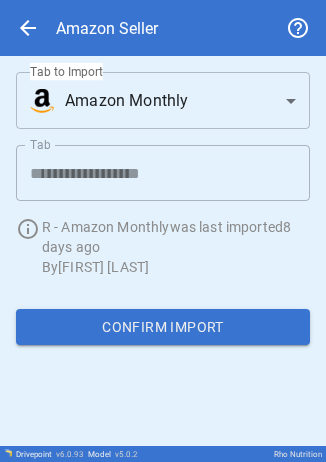 scroll, scrollTop: 0, scrollLeft: 0, axis: both 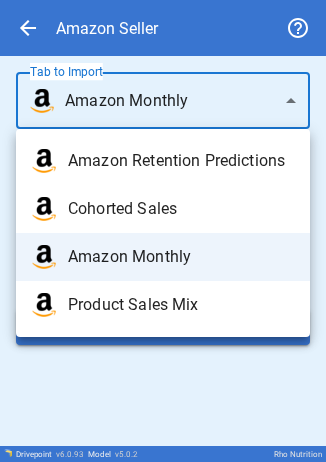 click on "Amazon Monthly" at bounding box center (181, 257) 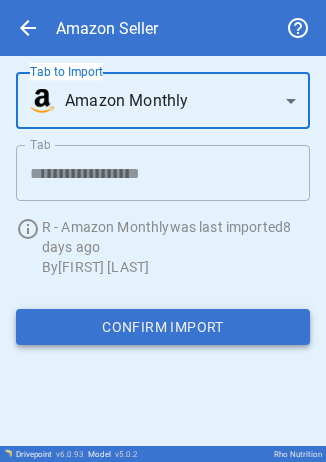 click on "Confirm Import" at bounding box center [163, 327] 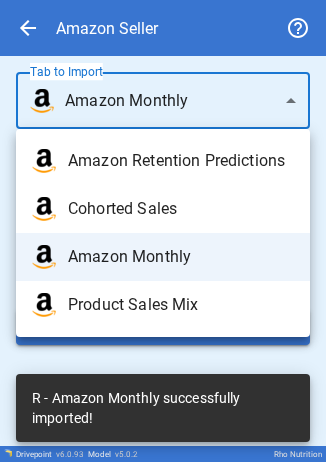click on "**********" at bounding box center [163, 231] 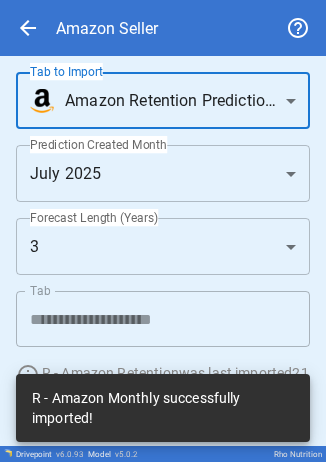 scroll, scrollTop: 60, scrollLeft: 0, axis: vertical 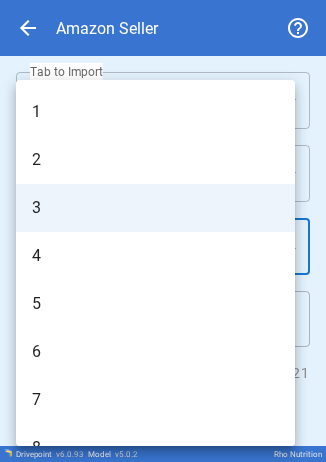 click on "**********" at bounding box center (163, 231) 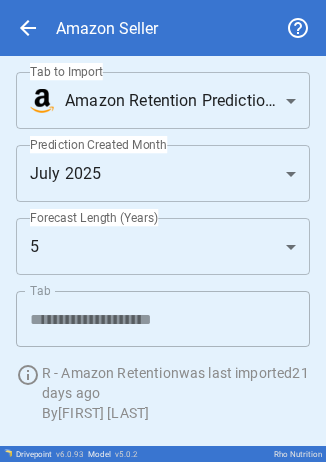 click on "Confirm Import" at bounding box center [163, 473] 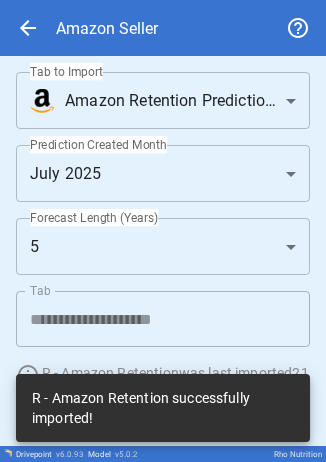 scroll, scrollTop: 0, scrollLeft: 0, axis: both 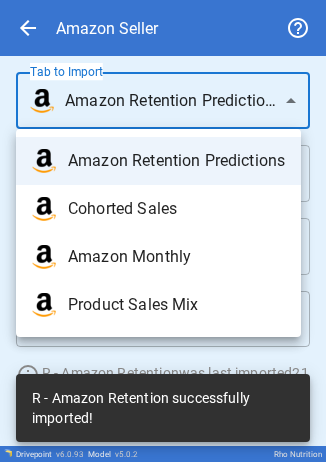 click at bounding box center (163, 231) 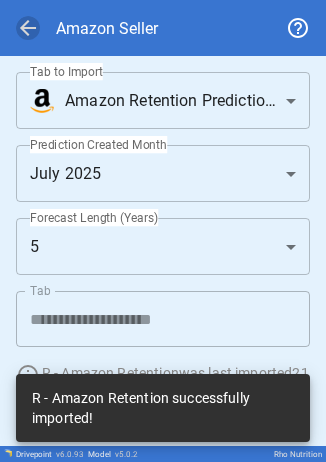 click on "arrow_back" at bounding box center [28, 28] 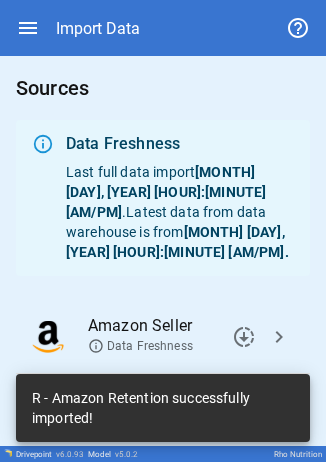 scroll, scrollTop: 170, scrollLeft: 0, axis: vertical 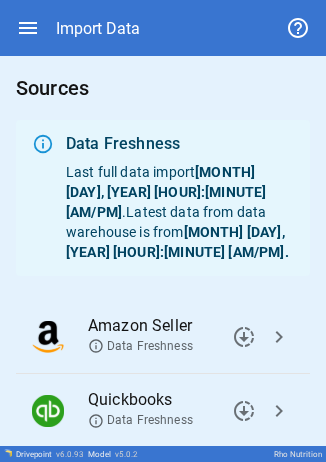 click on "chevron_right" at bounding box center (244, 337) 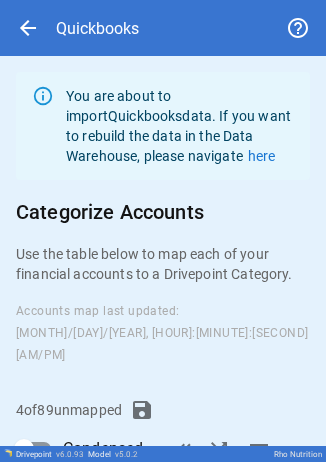 scroll, scrollTop: 88, scrollLeft: 0, axis: vertical 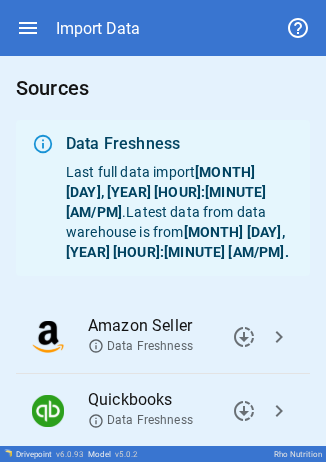 click on "chevron_right" at bounding box center (244, 337) 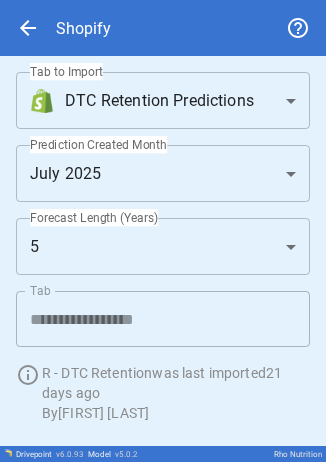 click on "**********" at bounding box center [163, 231] 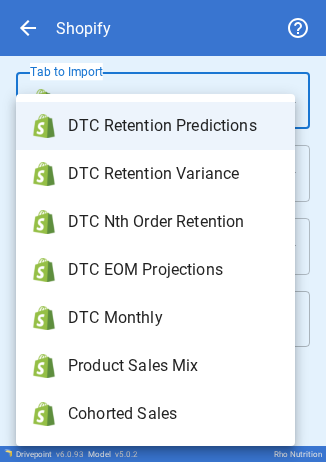 click on "DTC Monthly" at bounding box center (173, 126) 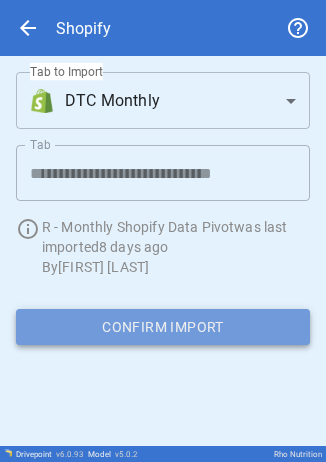 click on "Confirm Import" at bounding box center (163, 327) 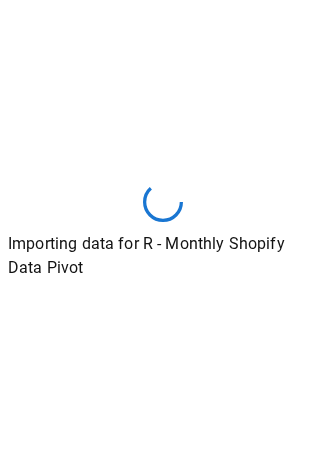 click on "Importing data for R - Monthly Shopify Data Pivot" at bounding box center (163, 231) 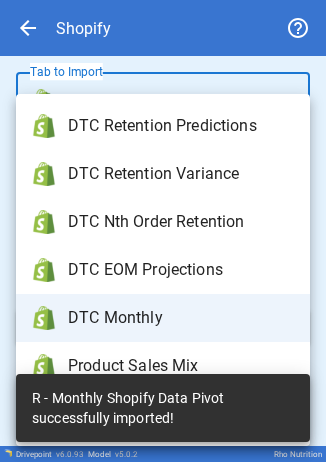 click on "**********" at bounding box center [163, 231] 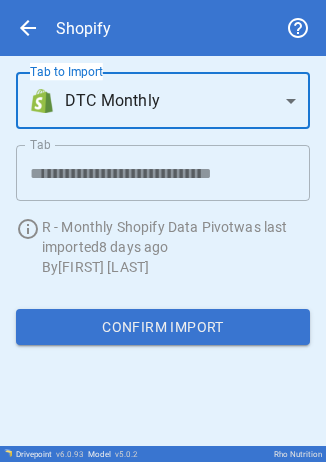 click on "**********" at bounding box center [163, 231] 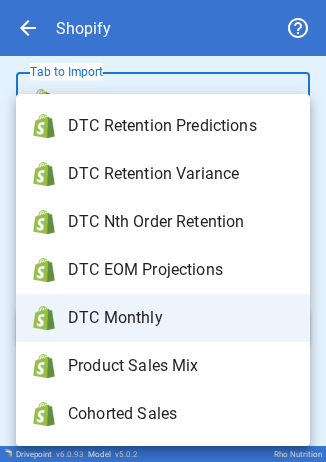 click on "DTC Retention Predictions" at bounding box center (181, 126) 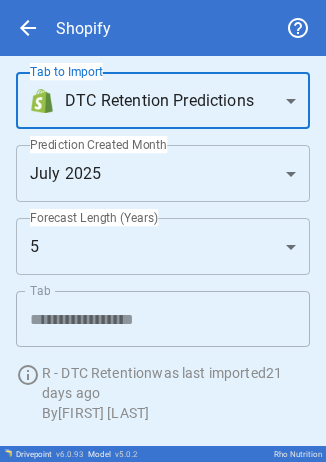 scroll, scrollTop: 60, scrollLeft: 0, axis: vertical 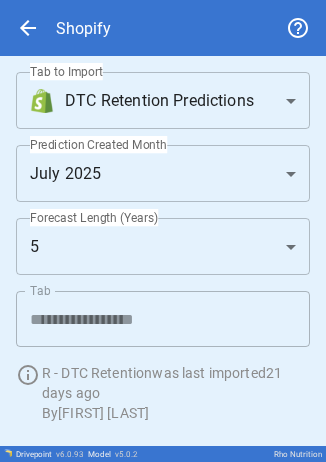 click on "Confirm Import" at bounding box center [163, 473] 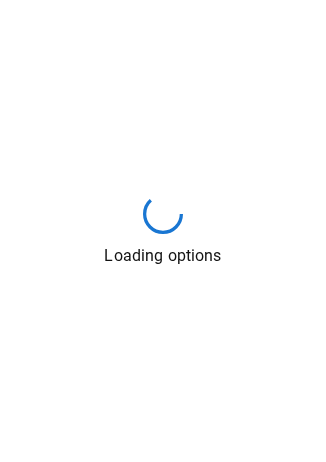 scroll, scrollTop: 0, scrollLeft: 0, axis: both 